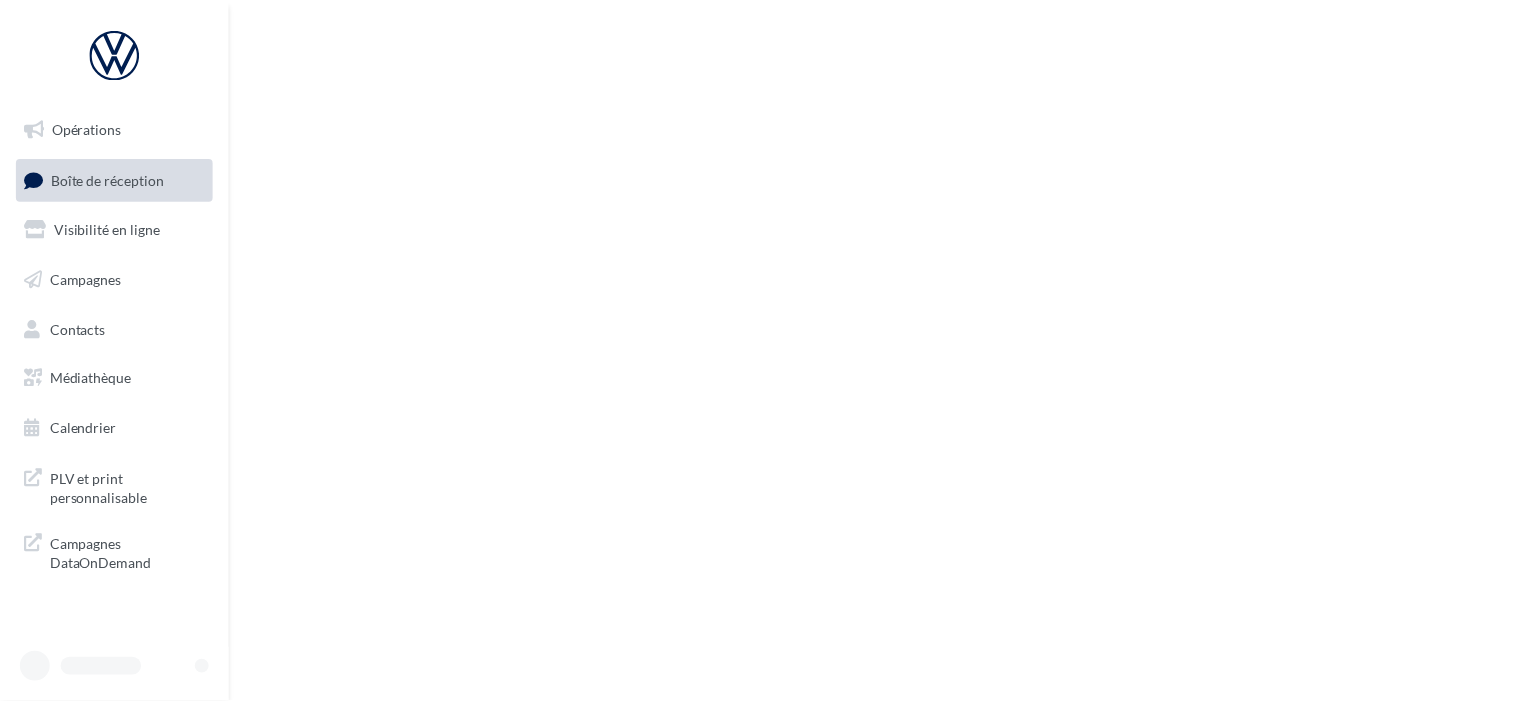 scroll, scrollTop: 0, scrollLeft: 0, axis: both 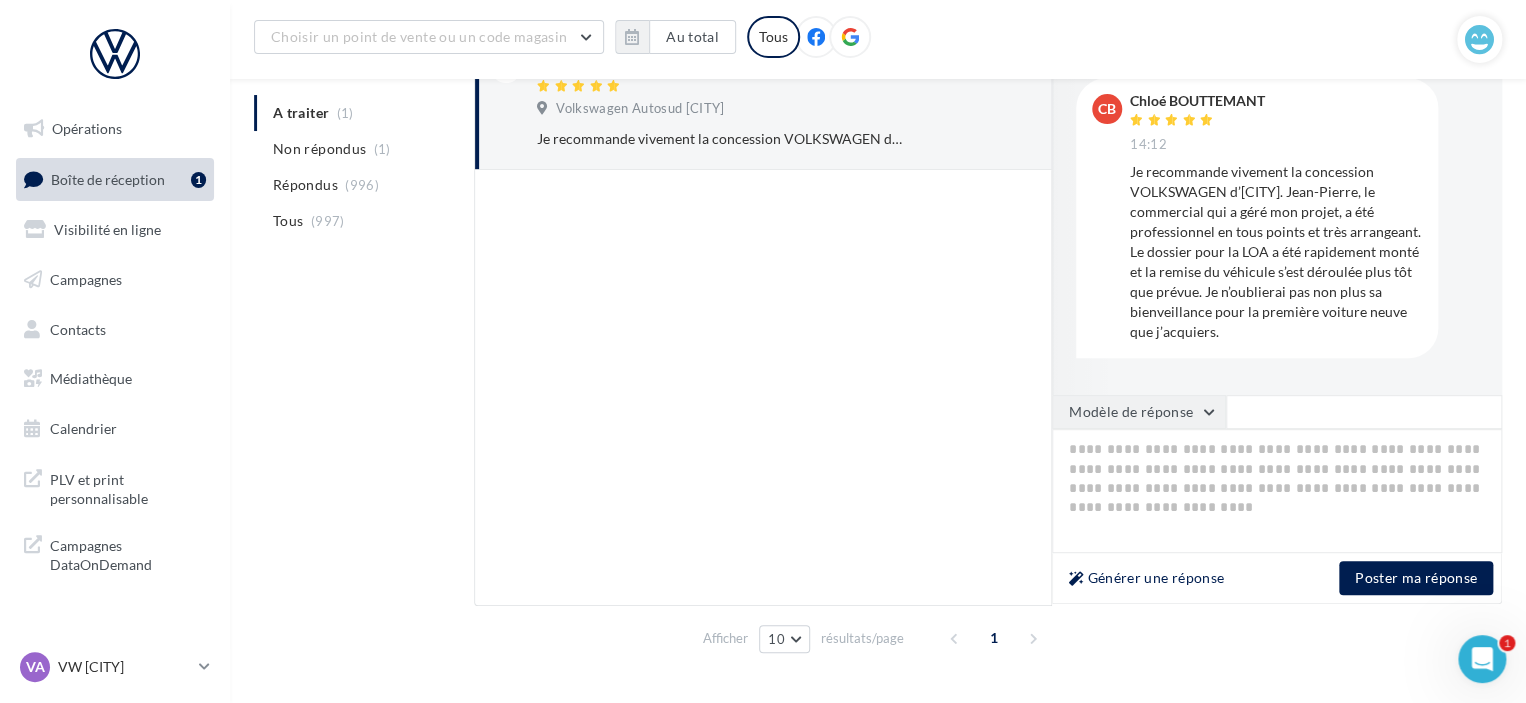 click on "Modèle de réponse" at bounding box center [1139, 412] 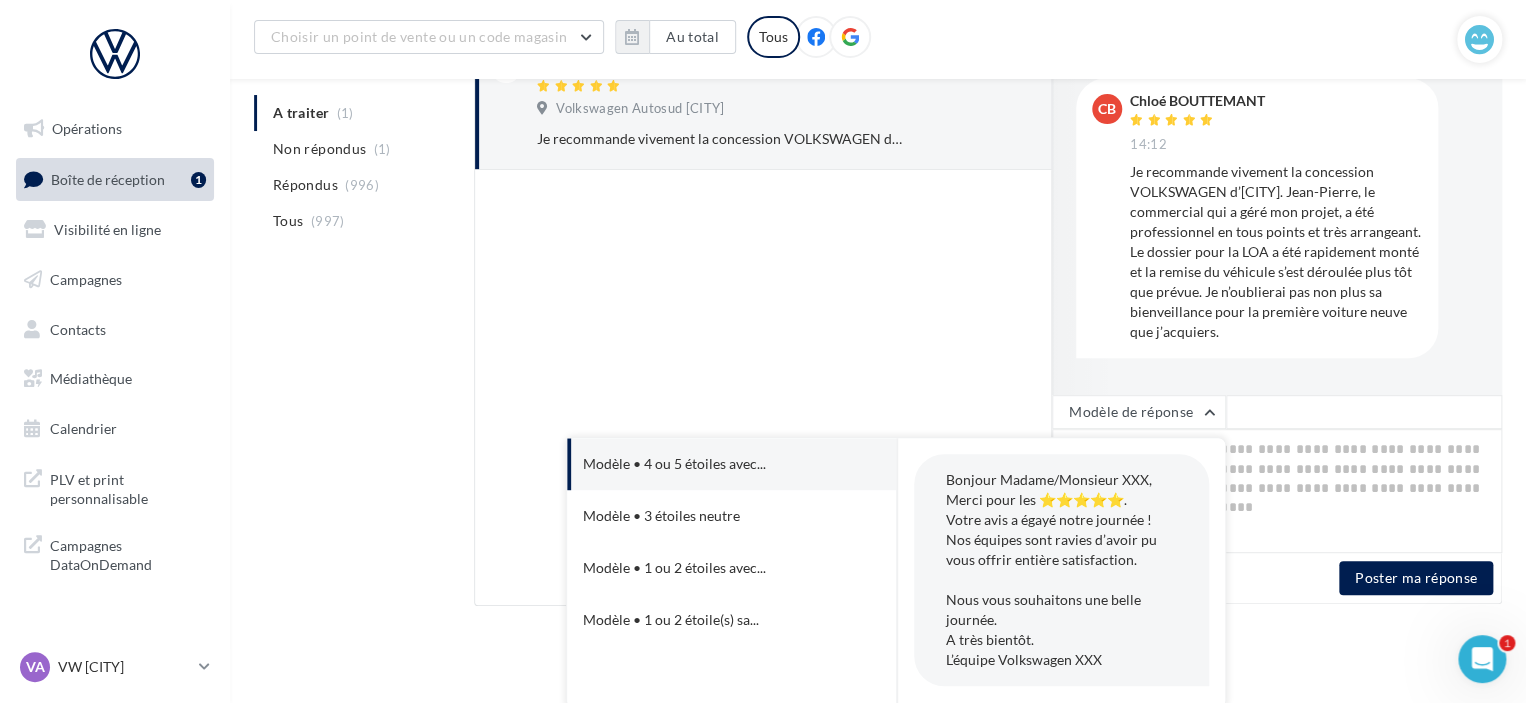 click on "Modèle •	4 ou 5 étoiles avec..." at bounding box center (704, 464) 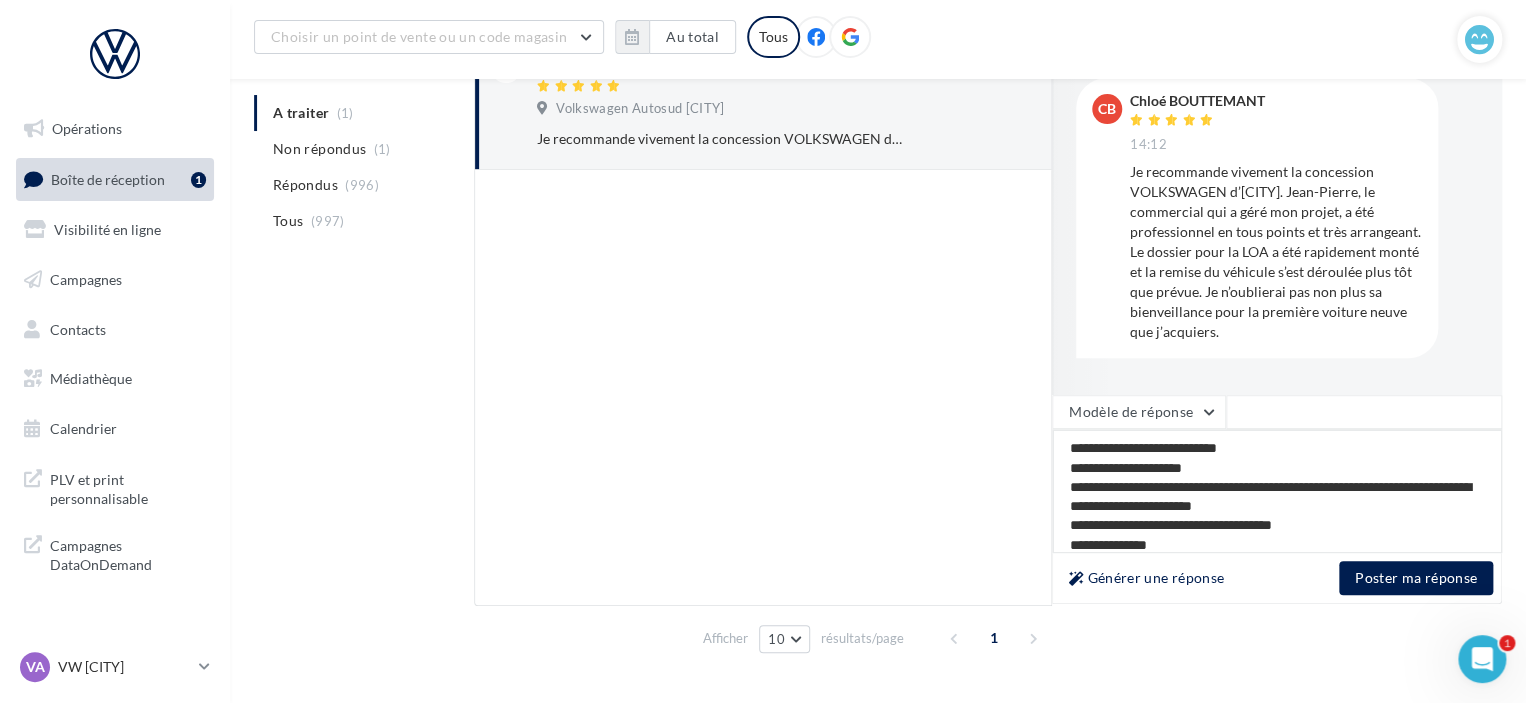 click on "**********" at bounding box center (1277, 491) 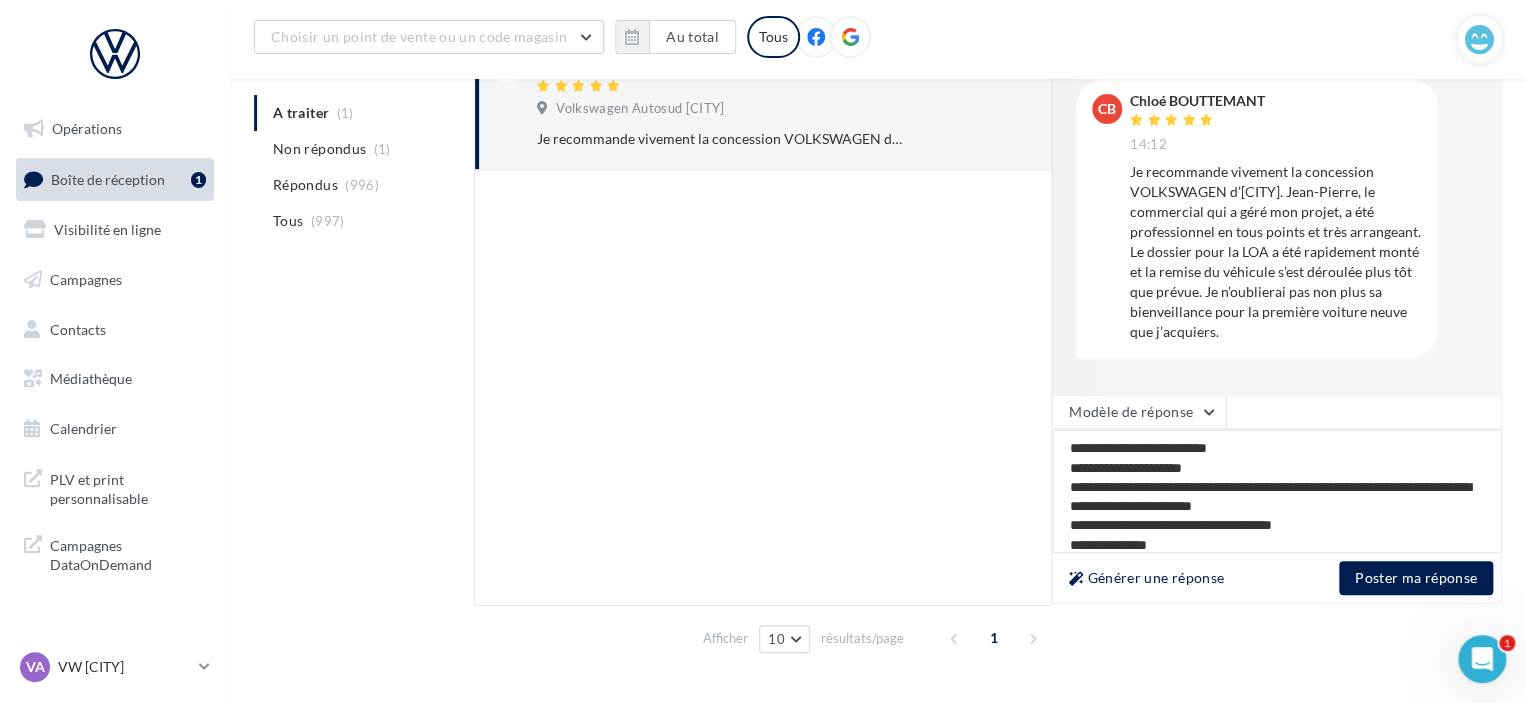 click on "**********" at bounding box center [1277, 491] 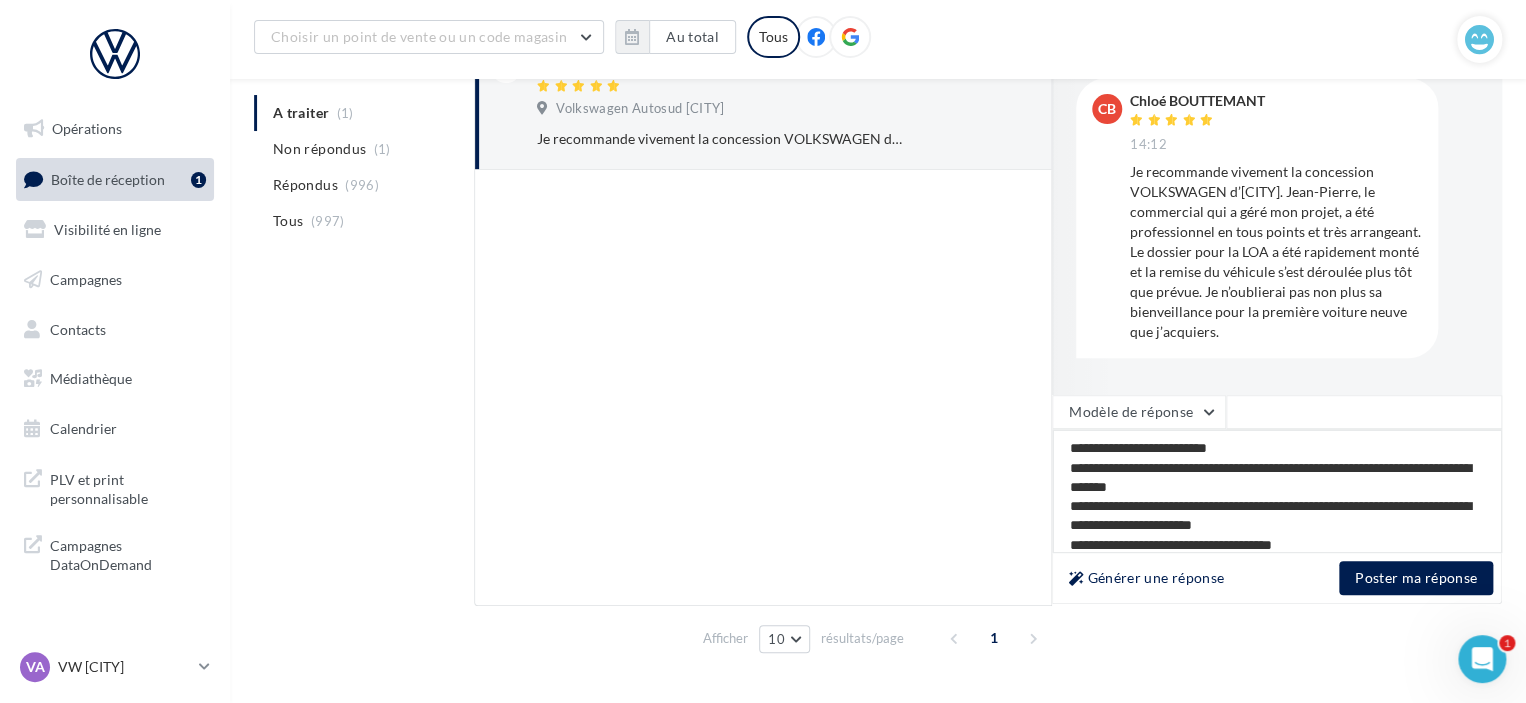 drag, startPoint x: 1274, startPoint y: 502, endPoint x: 1418, endPoint y: 503, distance: 144.00348 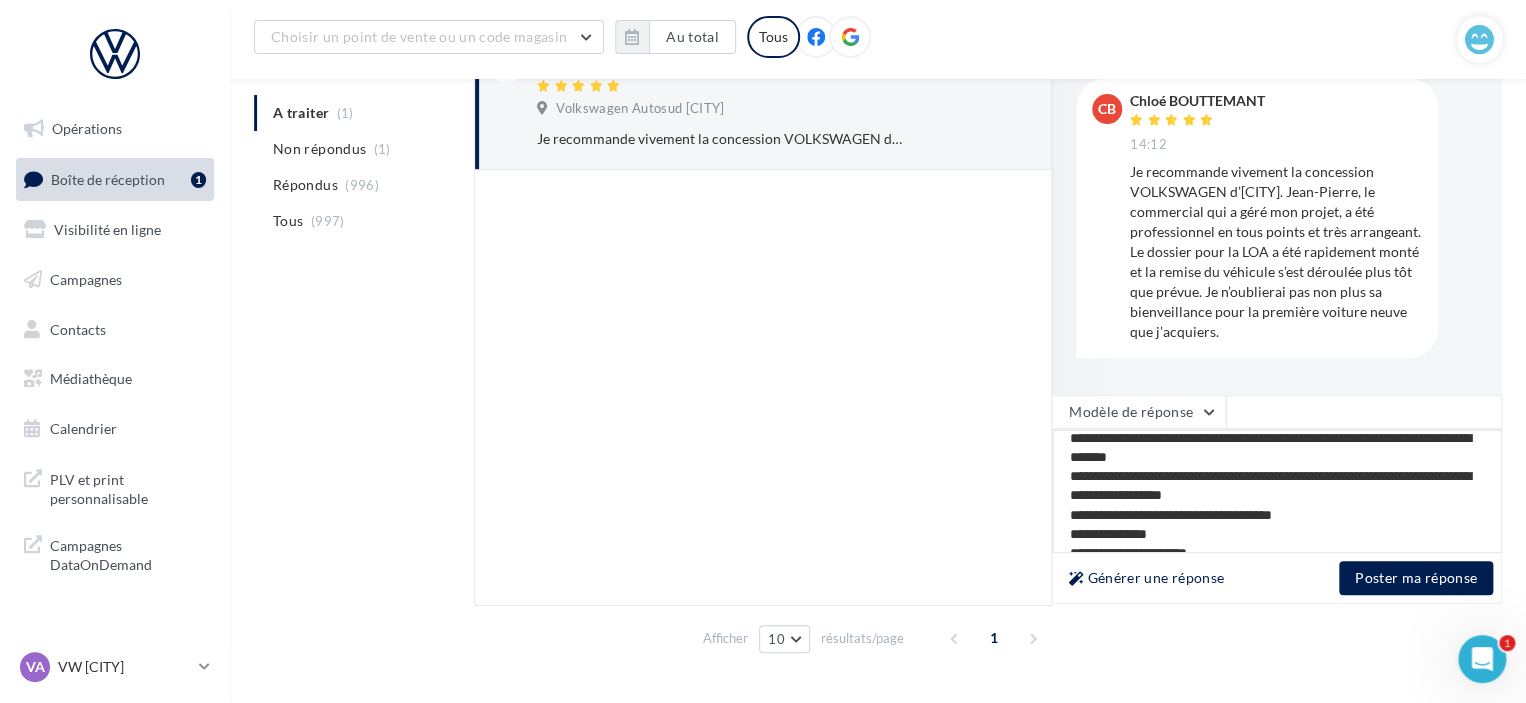 scroll, scrollTop: 48, scrollLeft: 0, axis: vertical 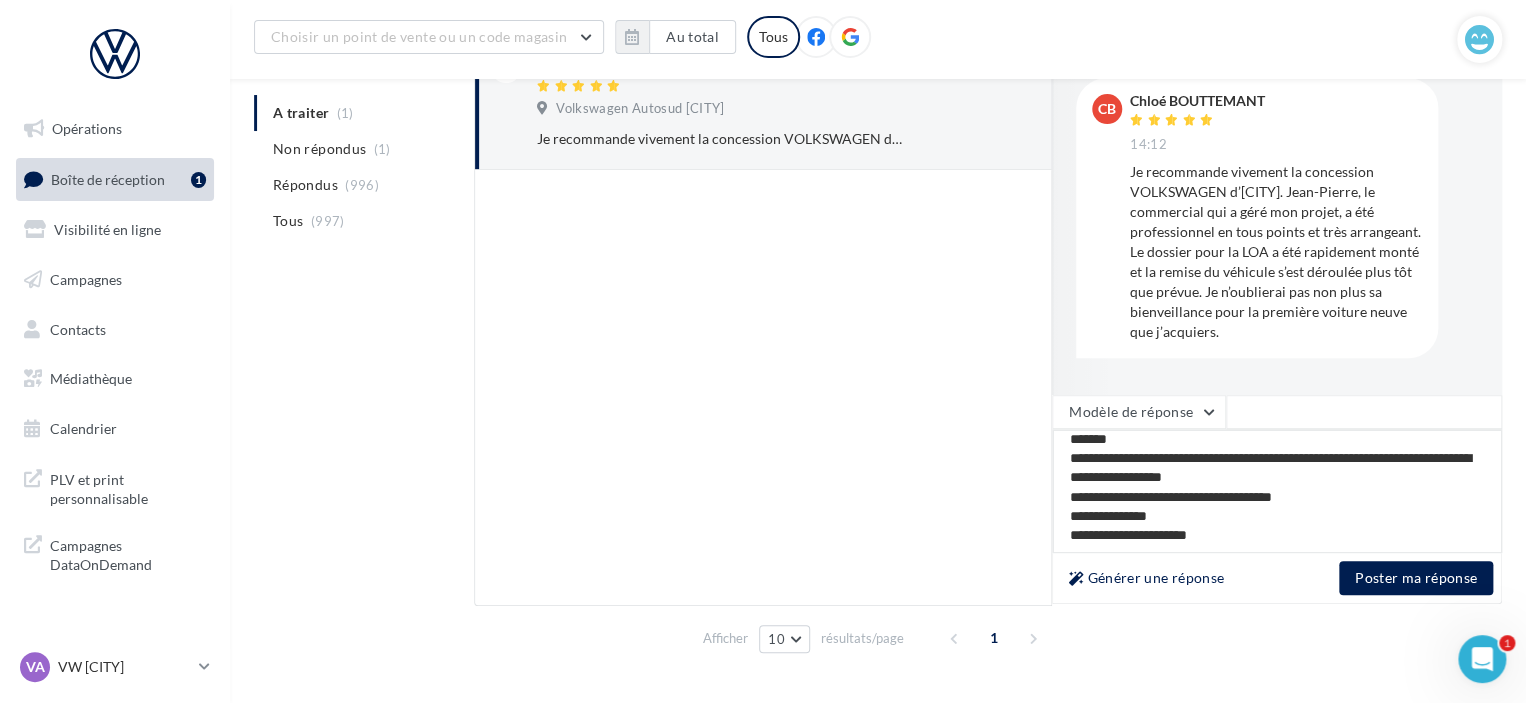 drag, startPoint x: 1332, startPoint y: 489, endPoint x: 1038, endPoint y: 495, distance: 294.06122 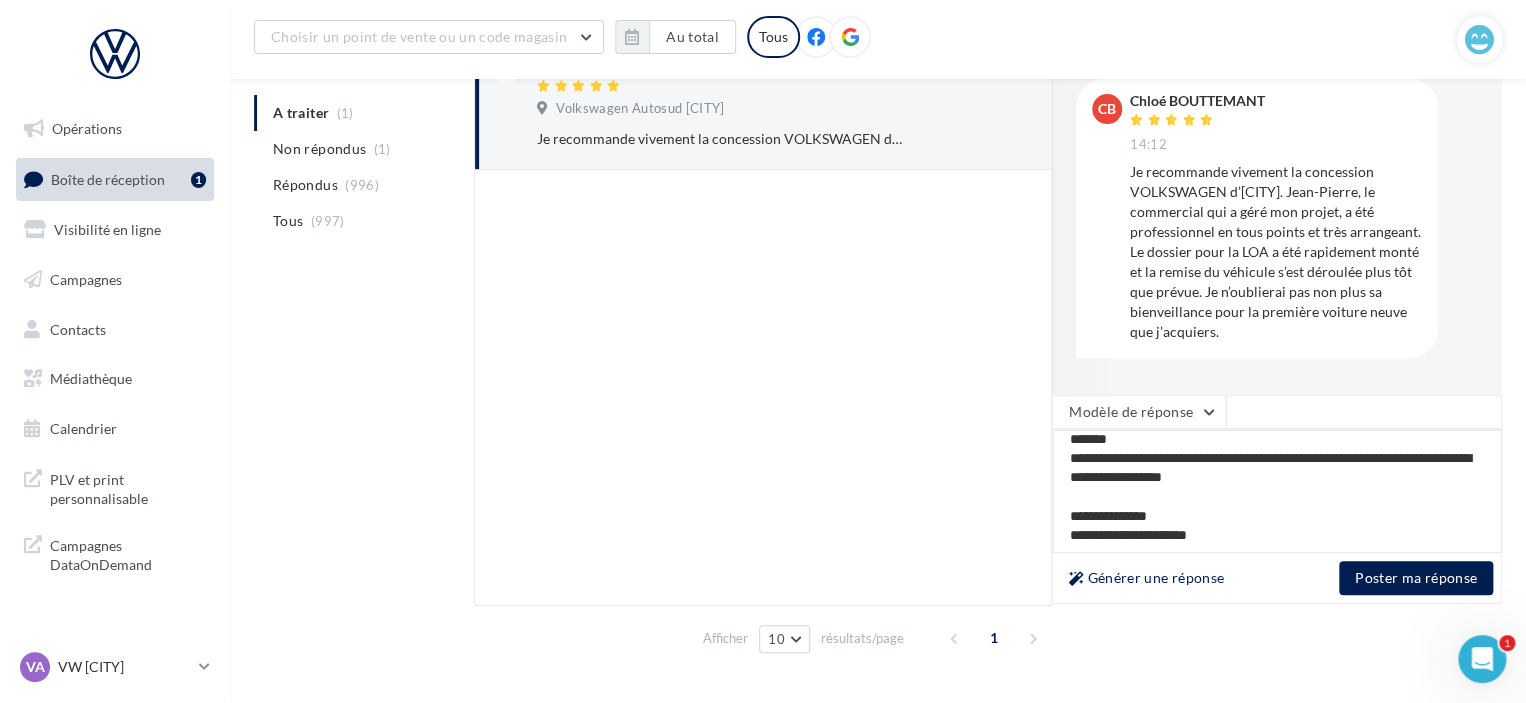 click on "**********" at bounding box center [1277, 491] 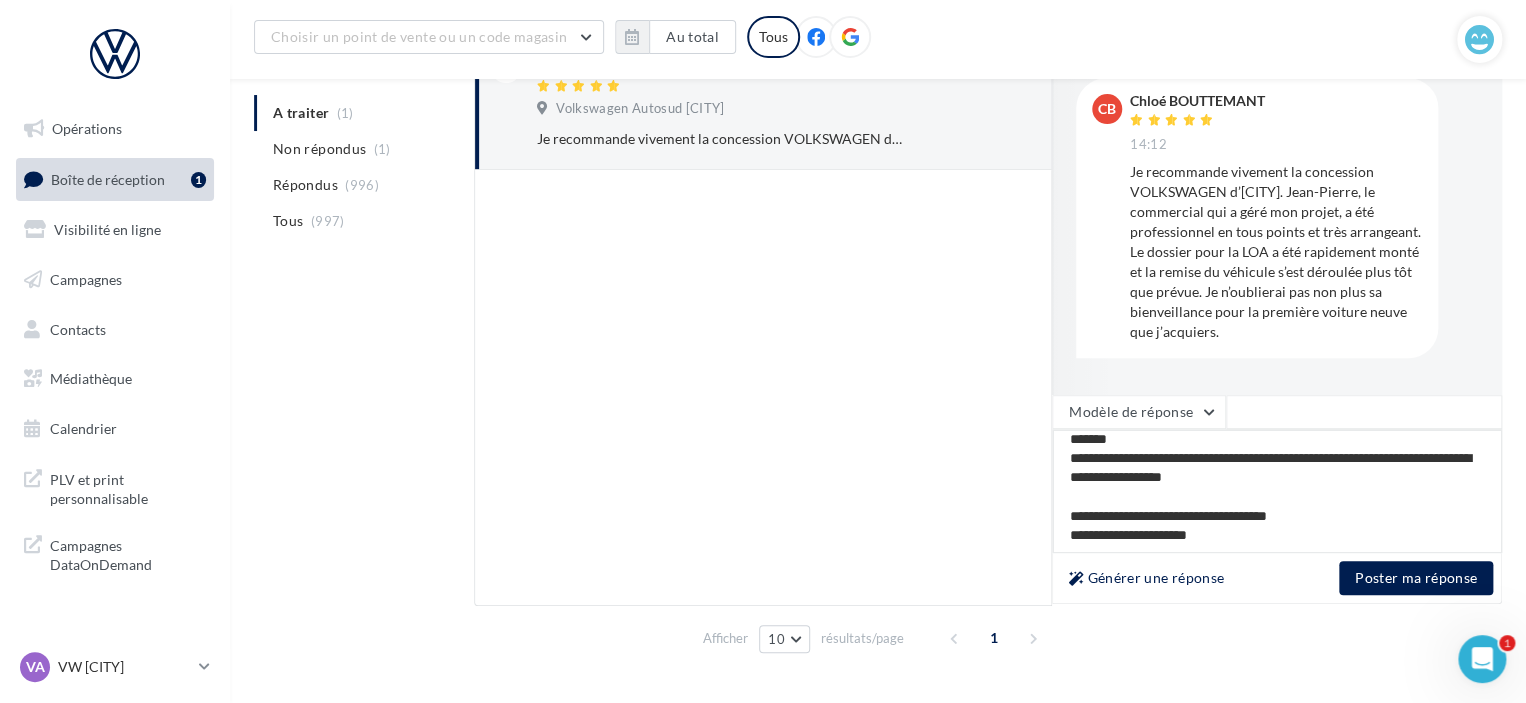 click on "**********" at bounding box center [1277, 491] 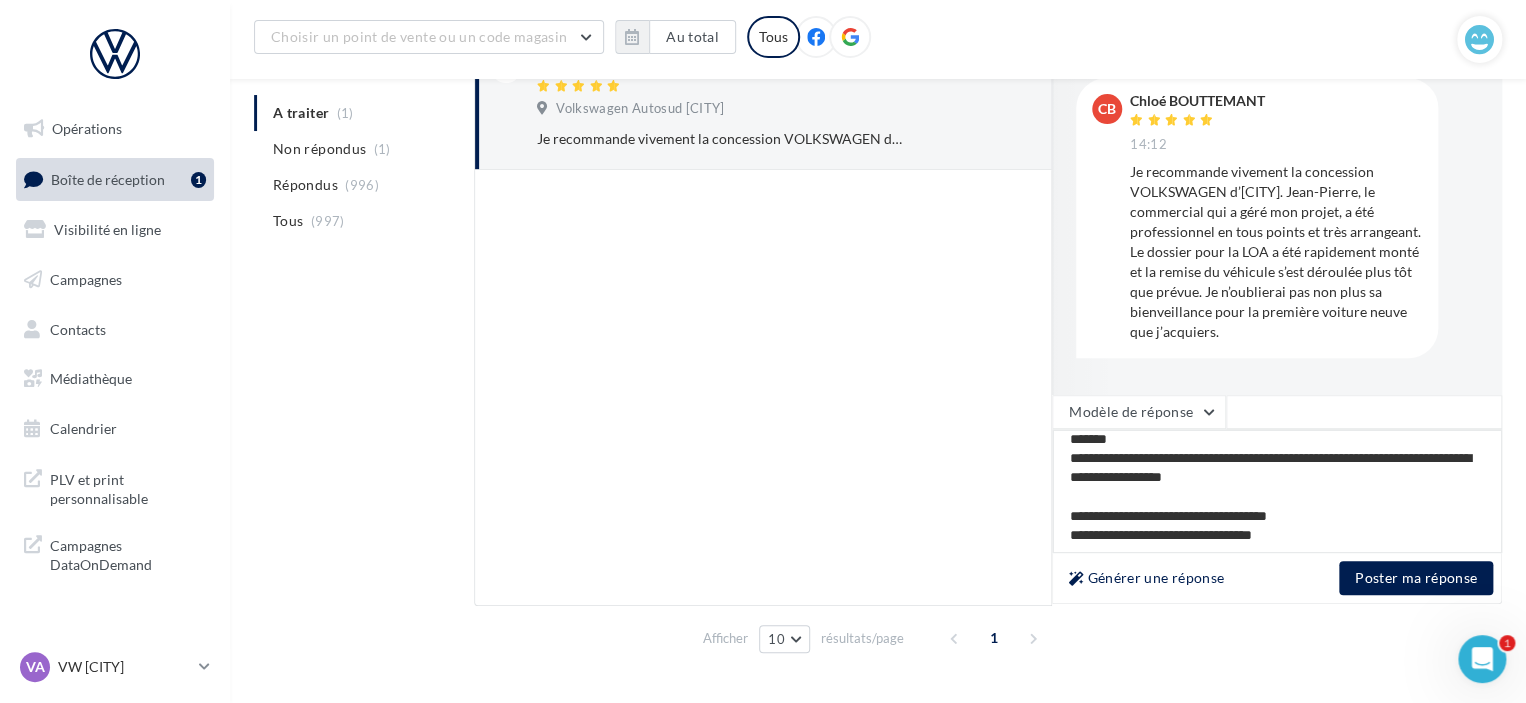 scroll, scrollTop: 0, scrollLeft: 0, axis: both 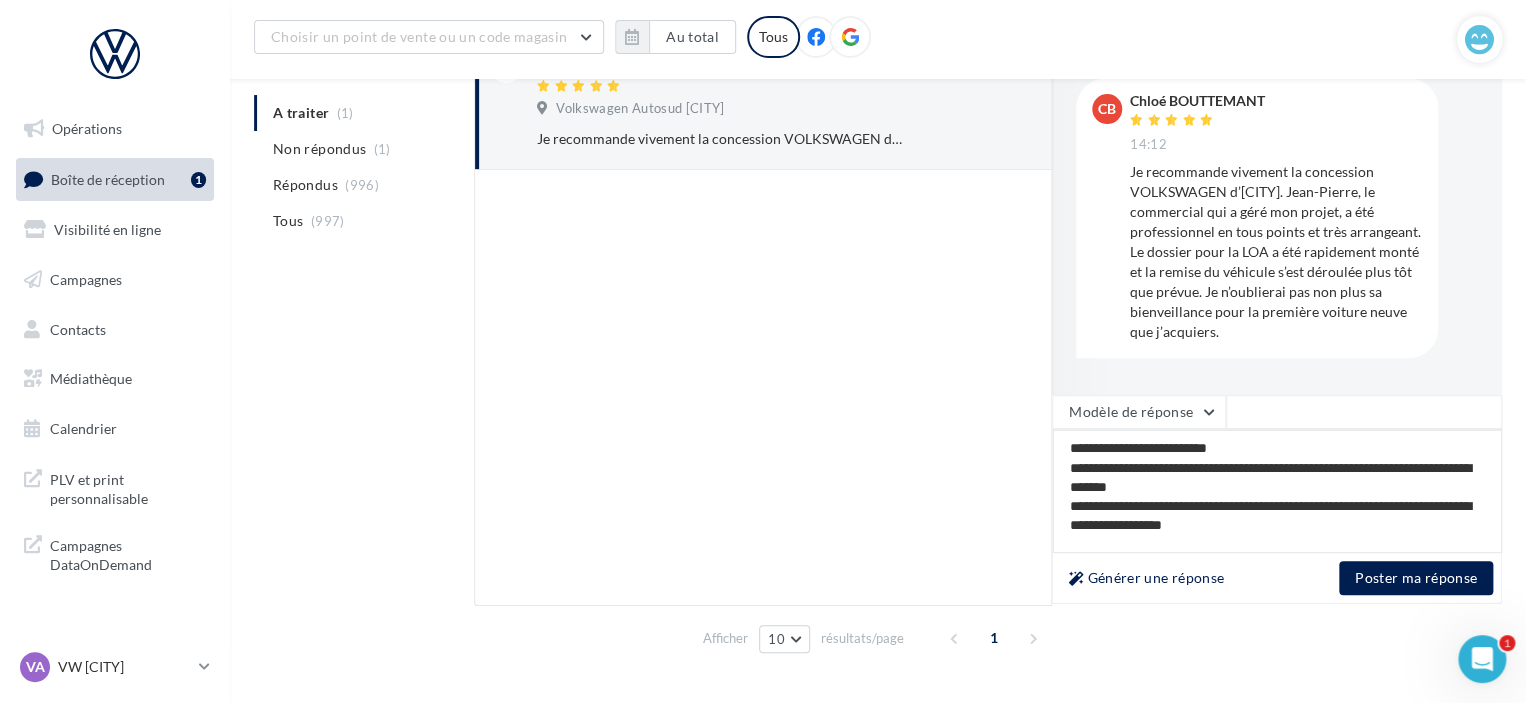type on "**********" 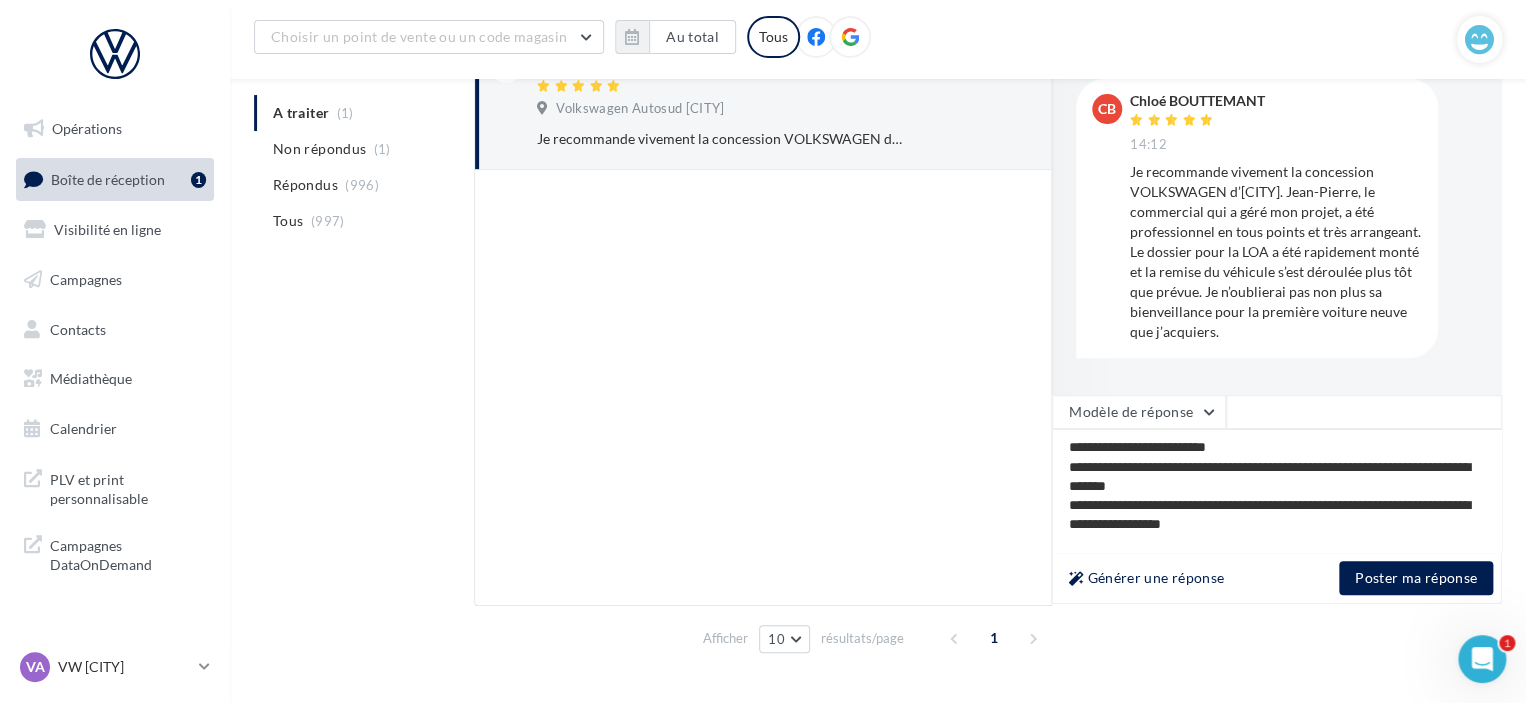 click on "Générer une réponse
Poster ma réponse" at bounding box center (1277, 578) 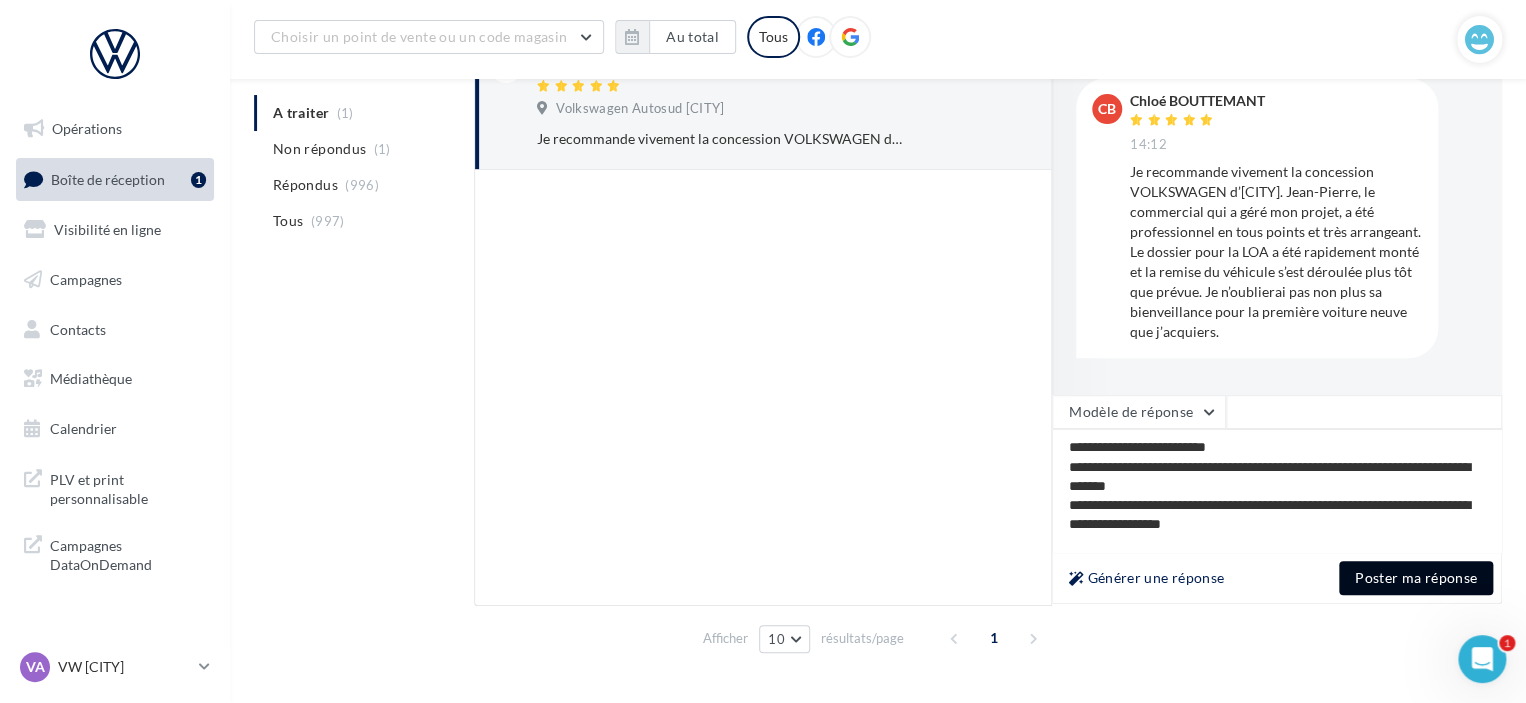 click on "Poster ma réponse" at bounding box center [1416, 578] 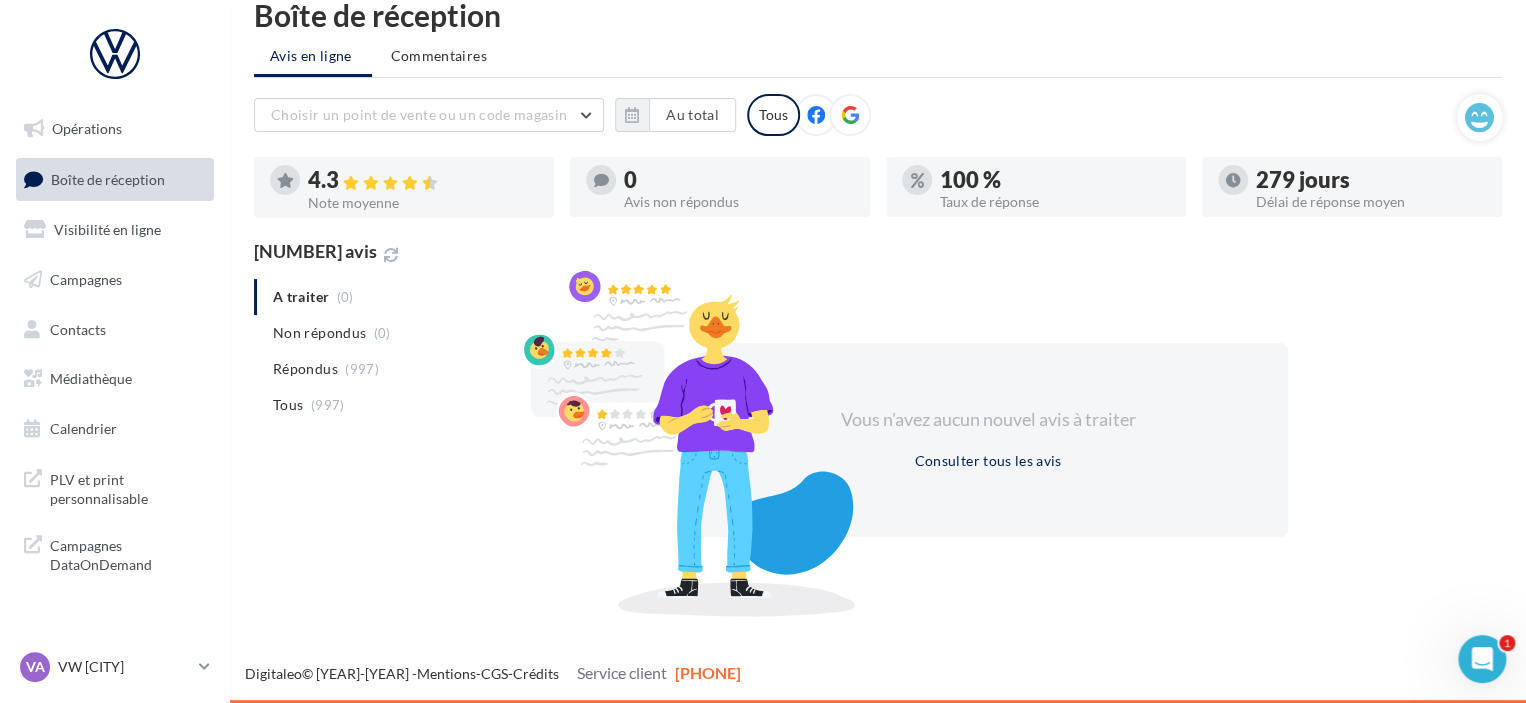 scroll, scrollTop: 32, scrollLeft: 0, axis: vertical 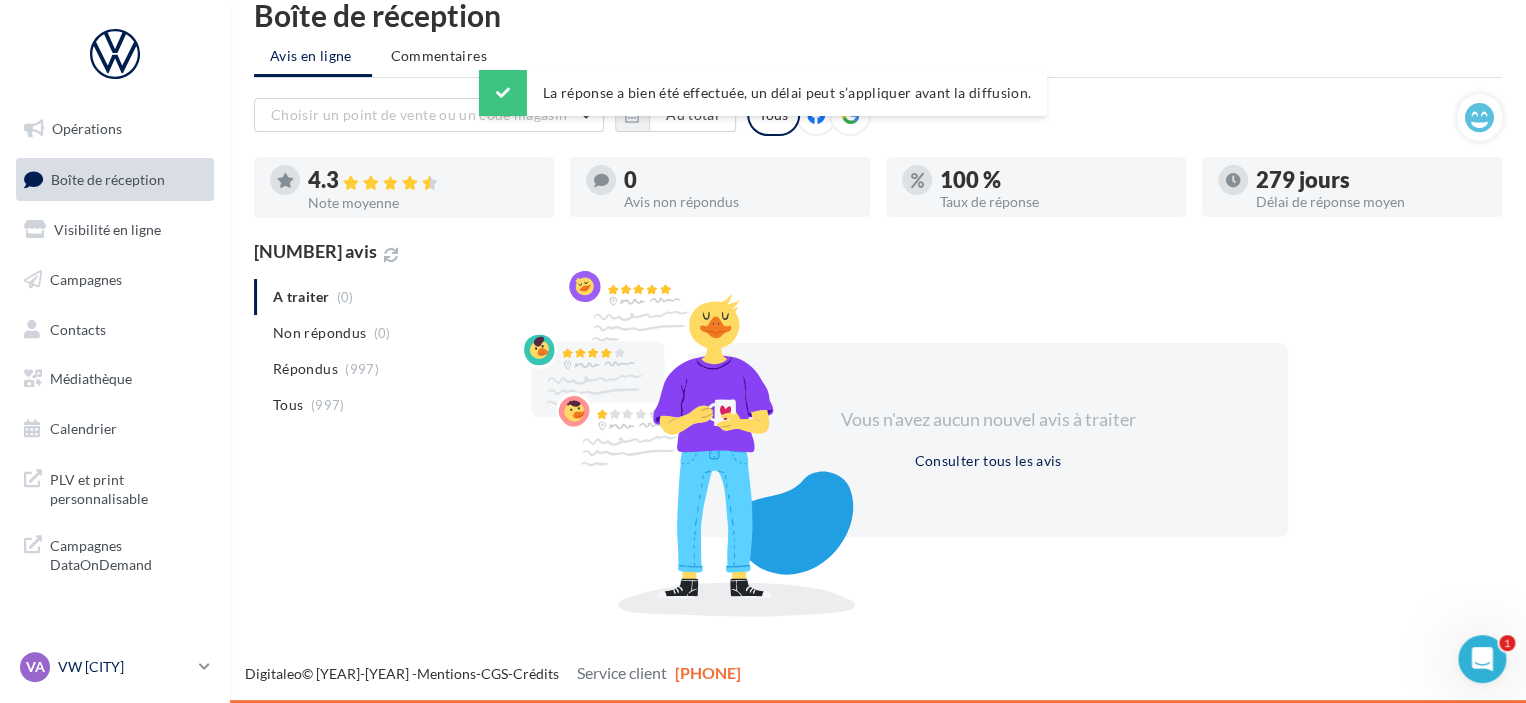click on "VW [CITY]" at bounding box center (124, 667) 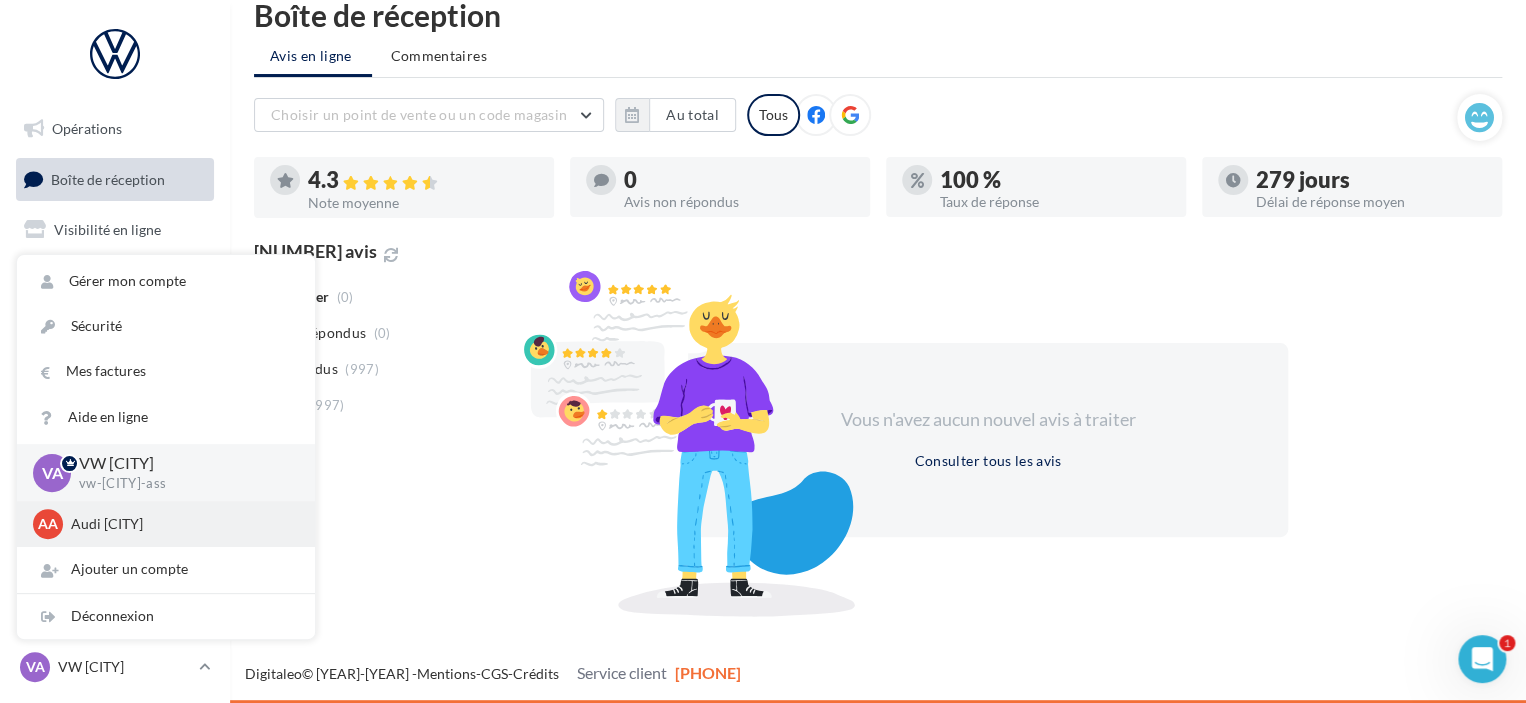 click on "Audi [CITY]" at bounding box center (181, 524) 